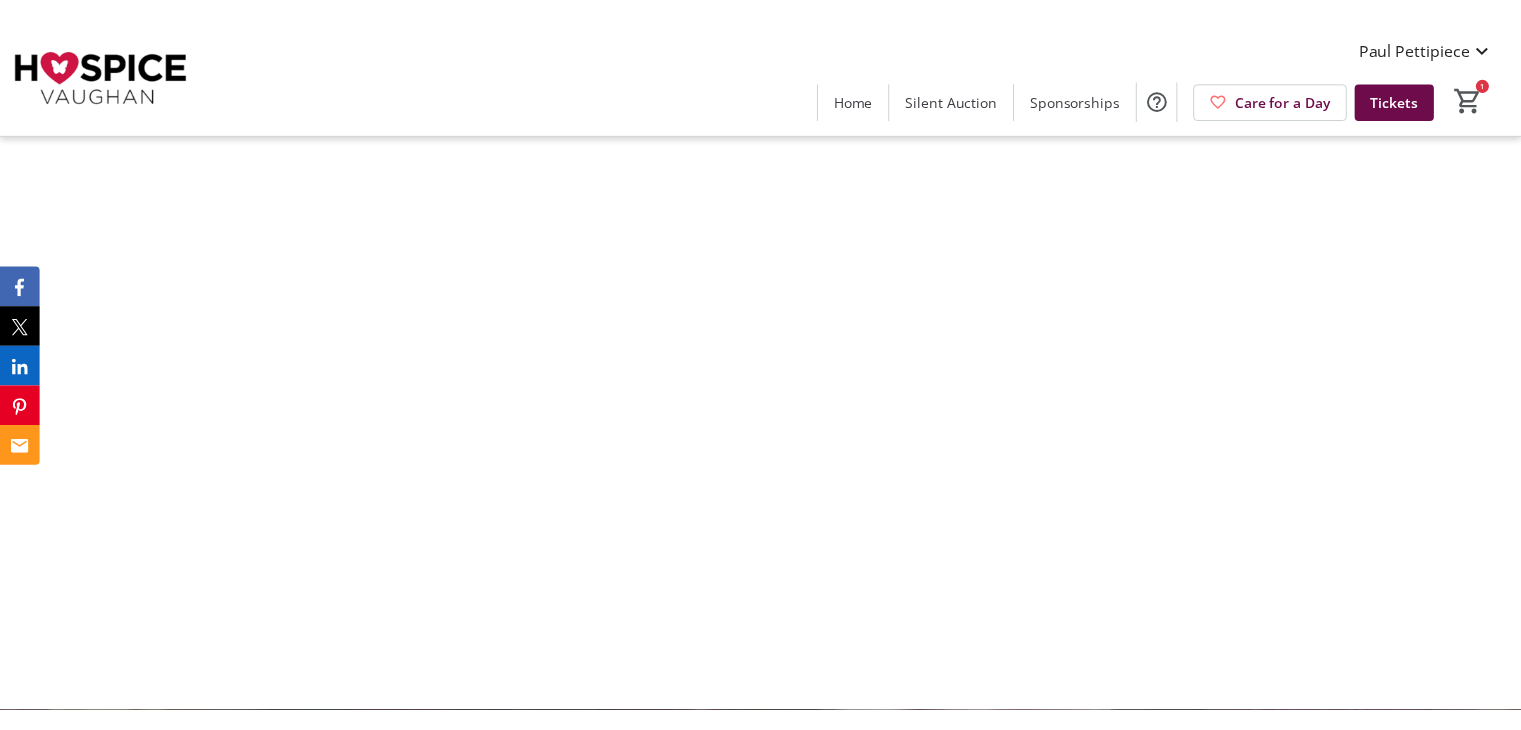 scroll, scrollTop: 0, scrollLeft: 0, axis: both 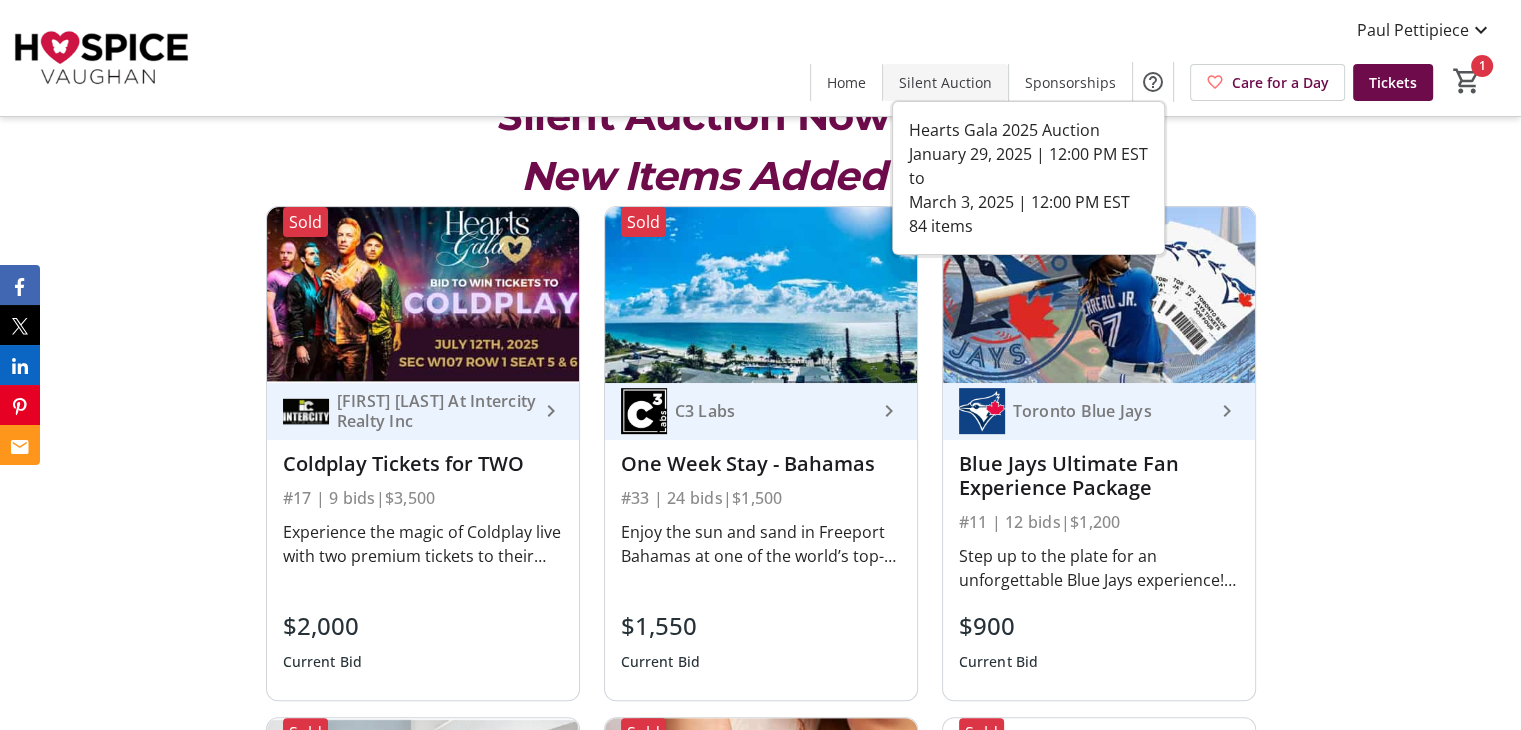 click on "Silent Auction" 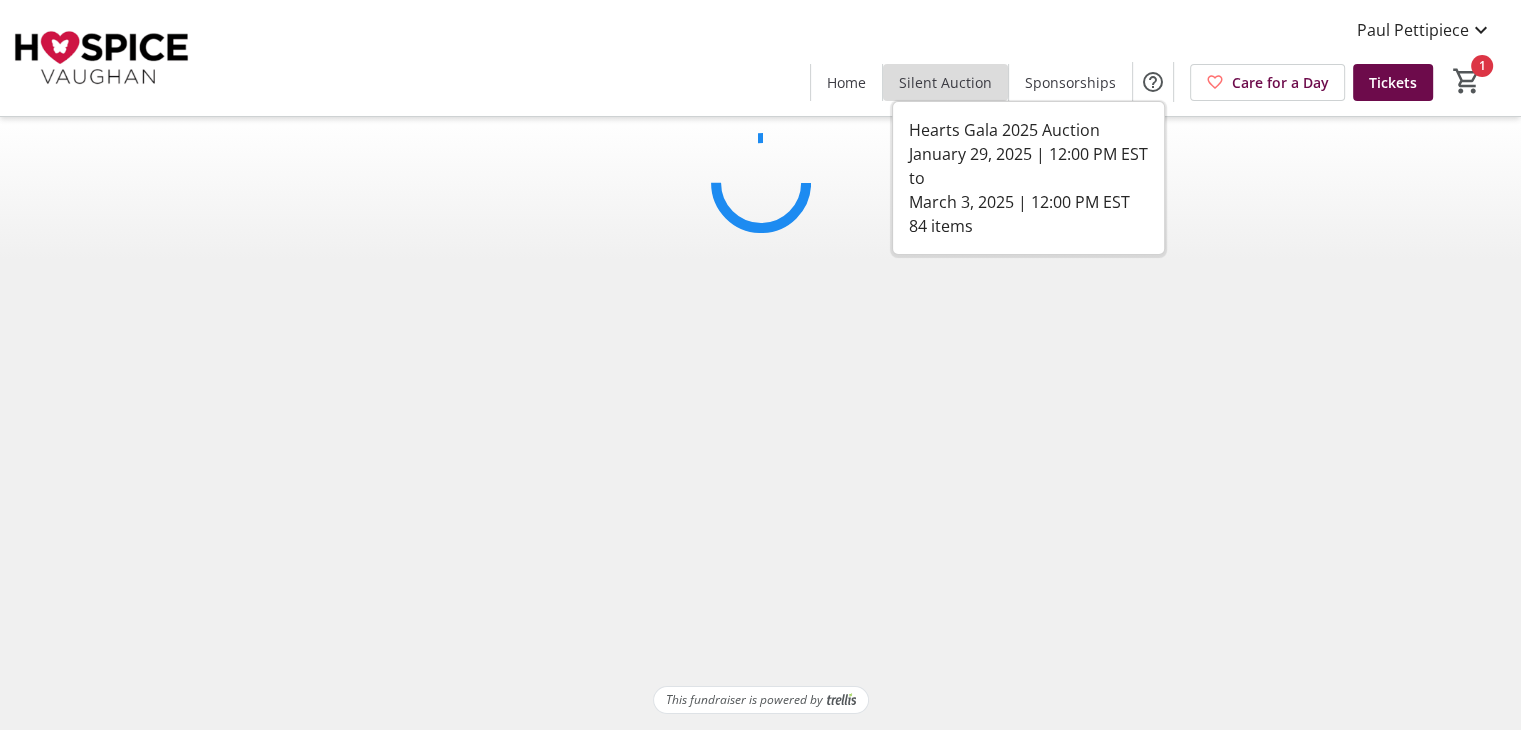 scroll, scrollTop: 0, scrollLeft: 0, axis: both 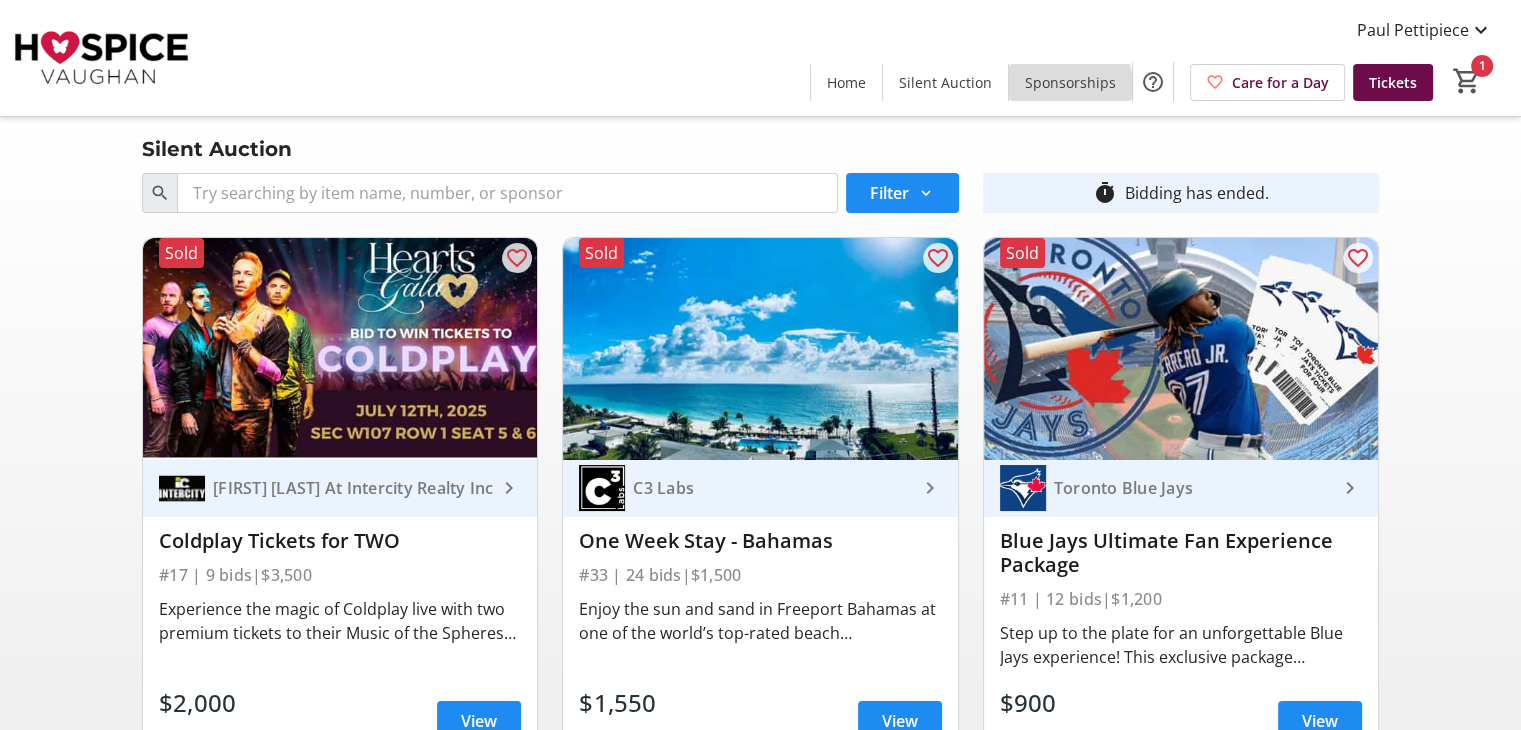 click on "Sponsorships" 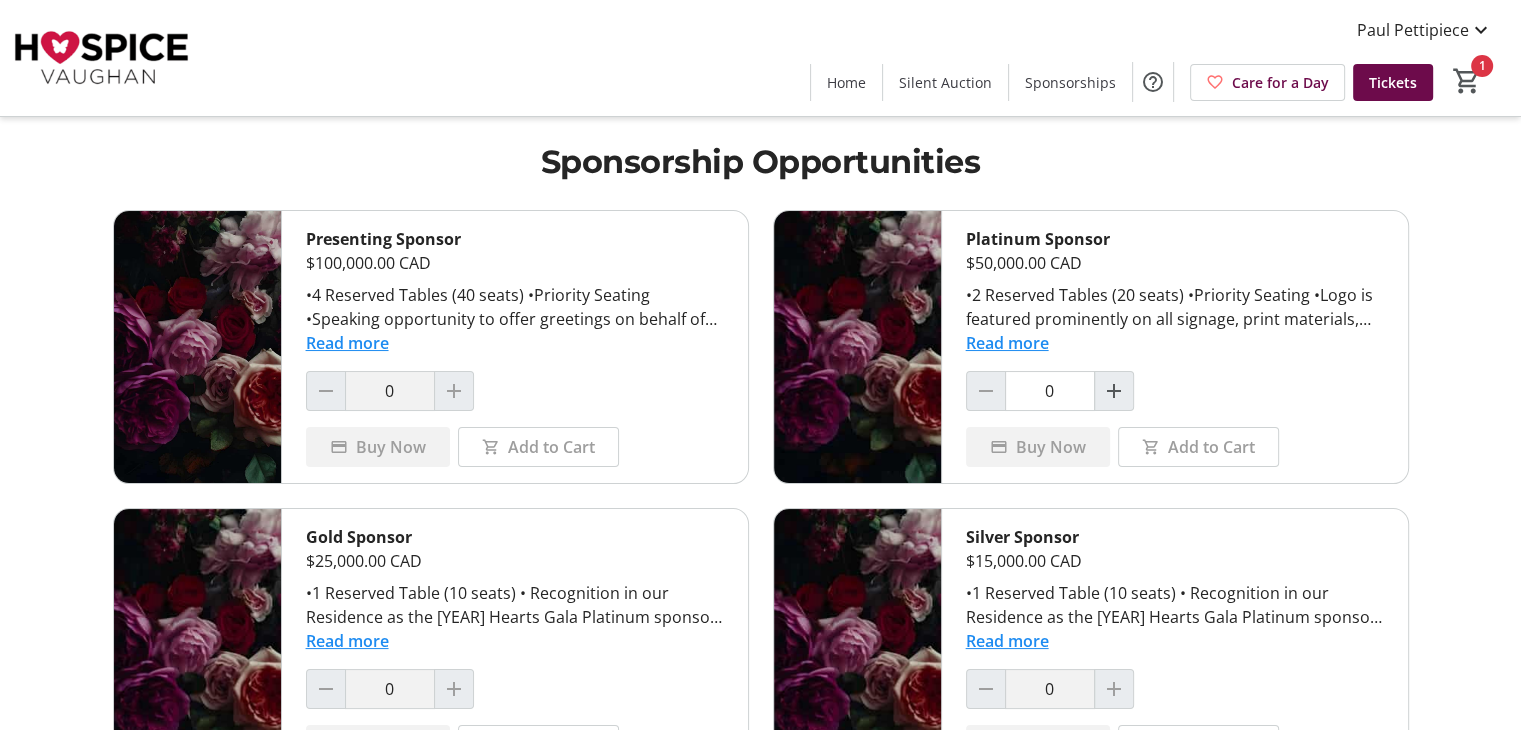 scroll, scrollTop: 23, scrollLeft: 0, axis: vertical 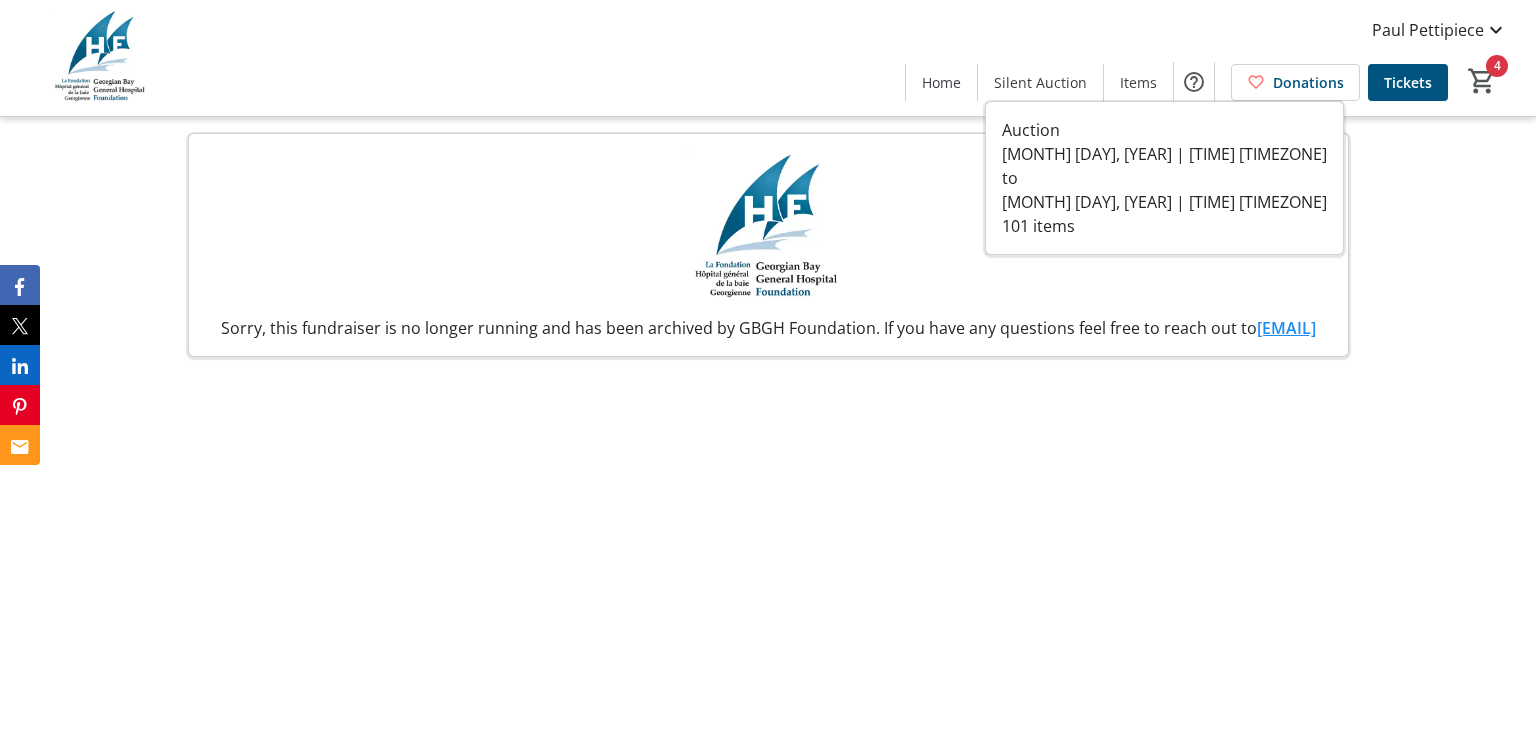 click 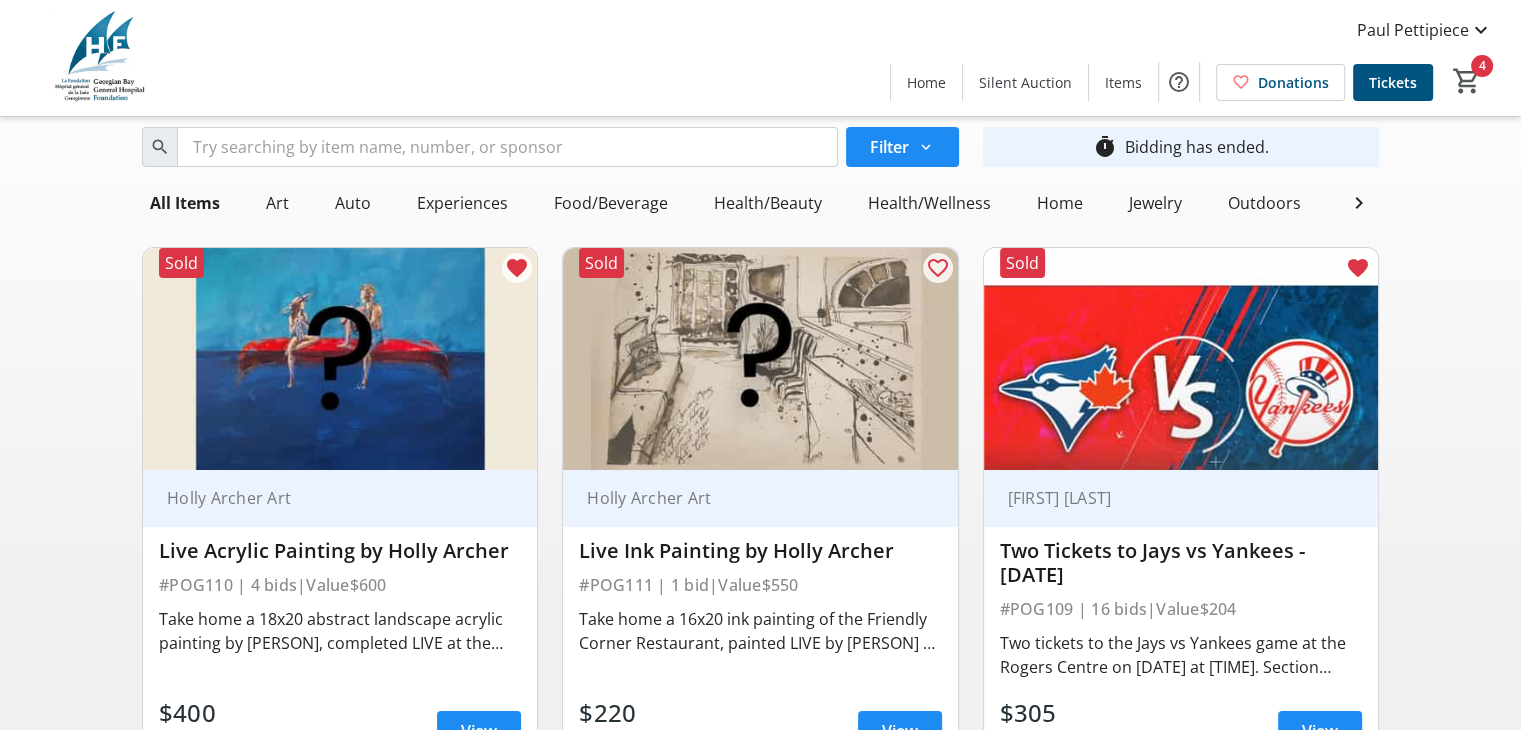 scroll, scrollTop: 146, scrollLeft: 0, axis: vertical 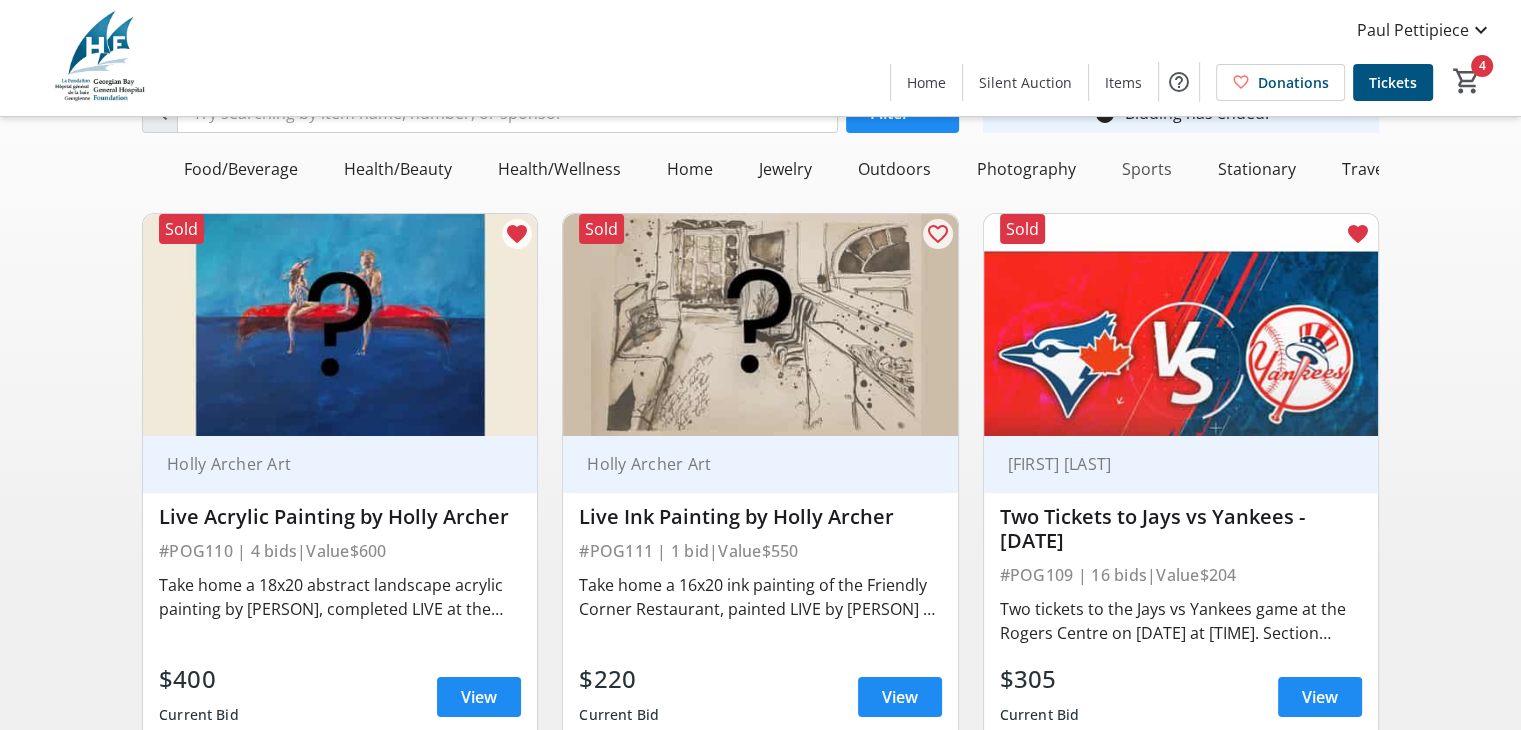 click on "Sports" 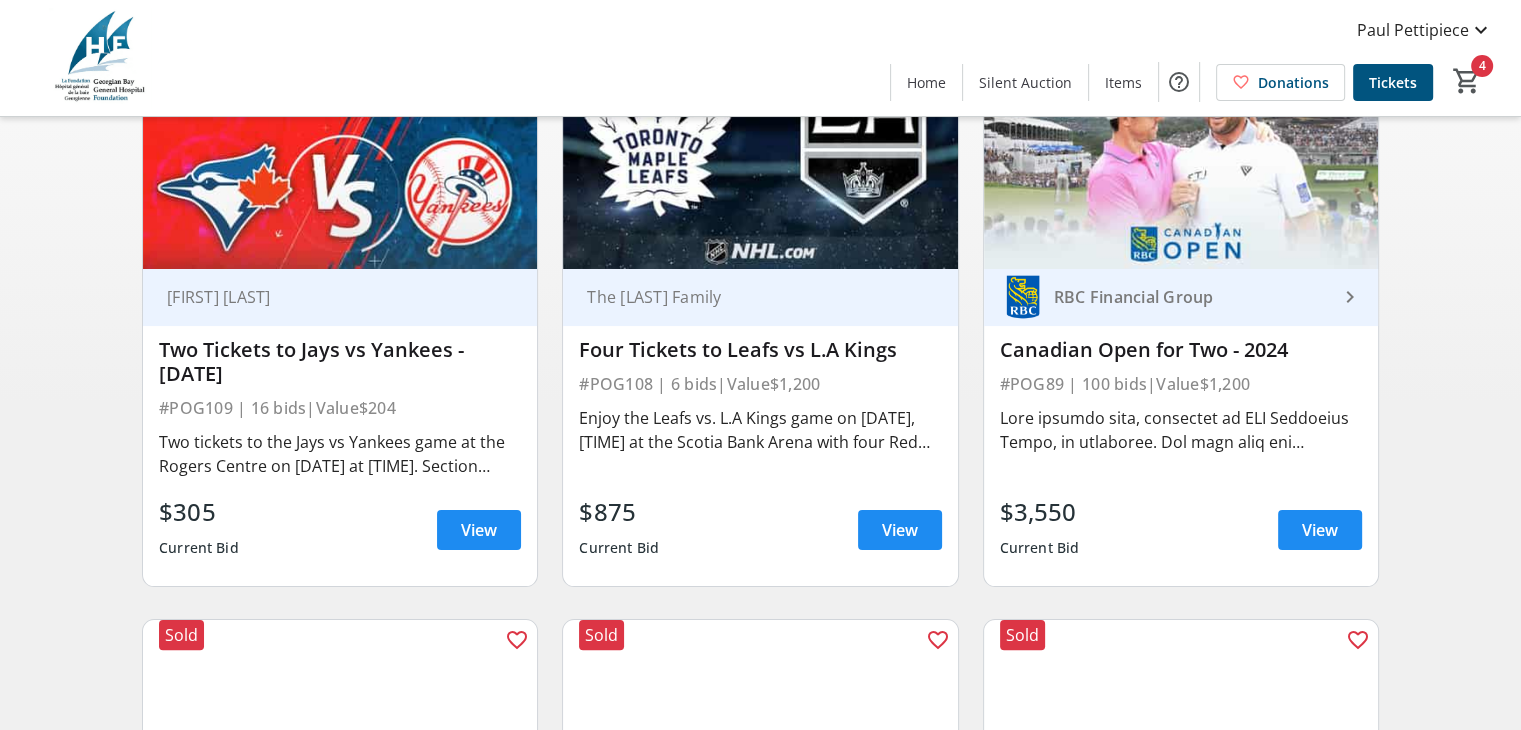 scroll, scrollTop: 90, scrollLeft: 0, axis: vertical 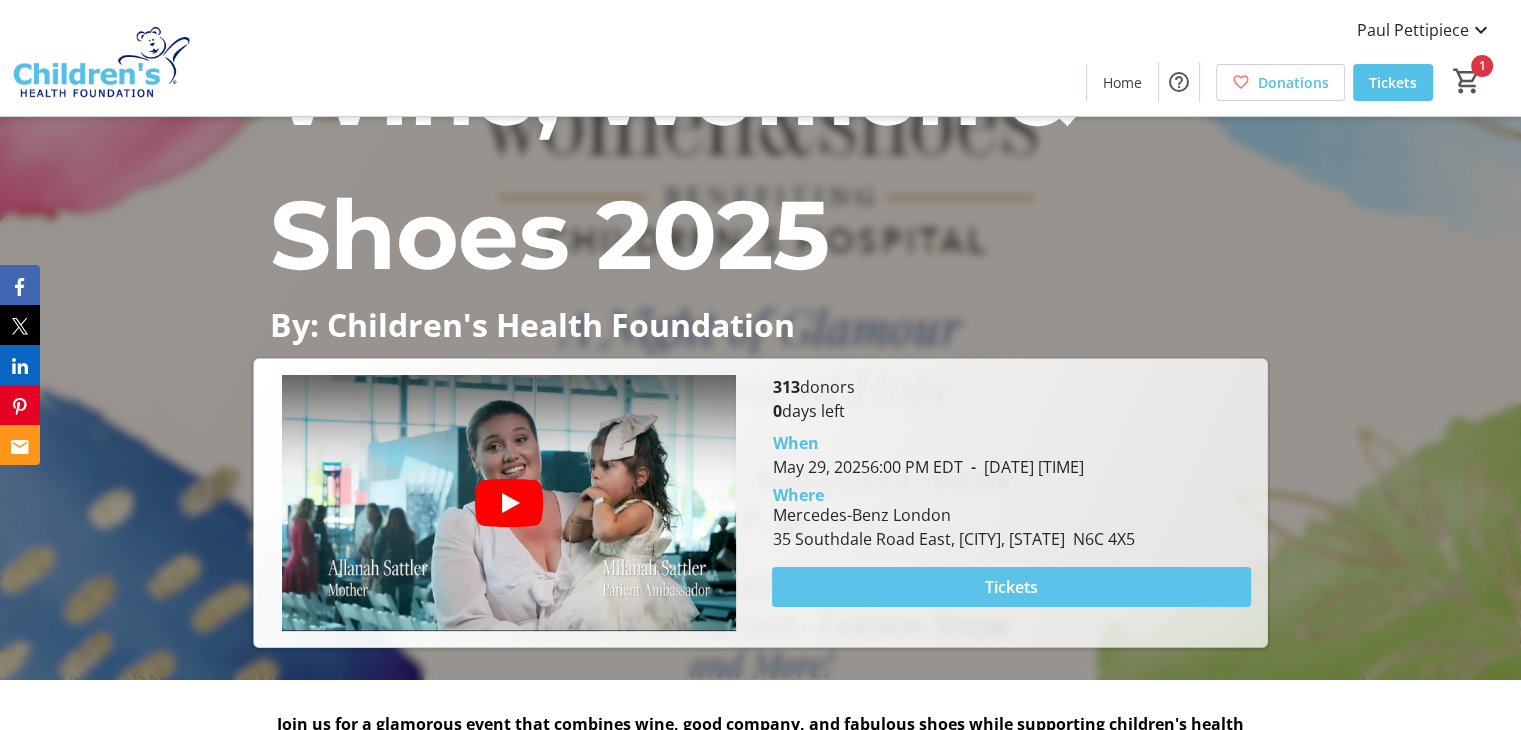 click on "Tickets" at bounding box center [1011, 587] 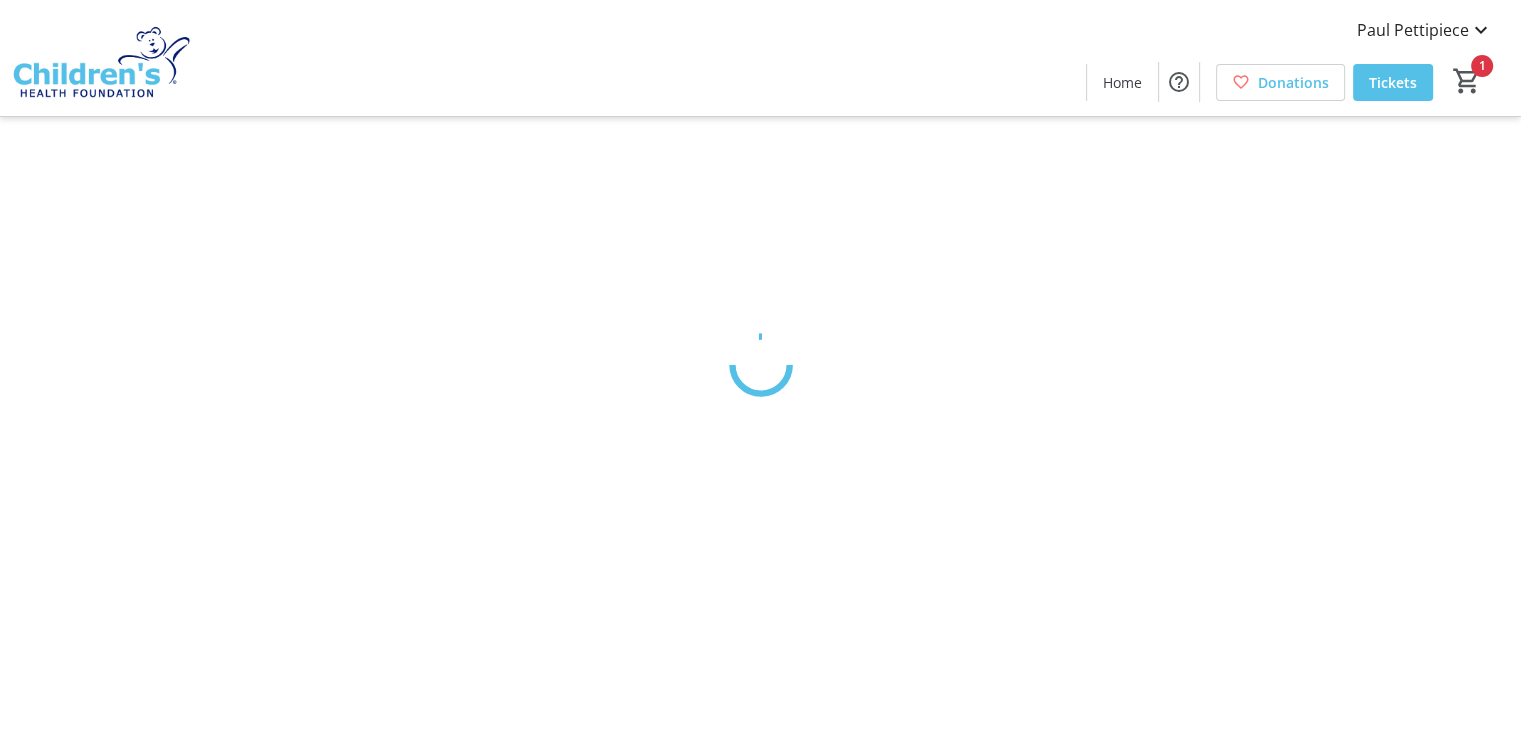 scroll, scrollTop: 0, scrollLeft: 0, axis: both 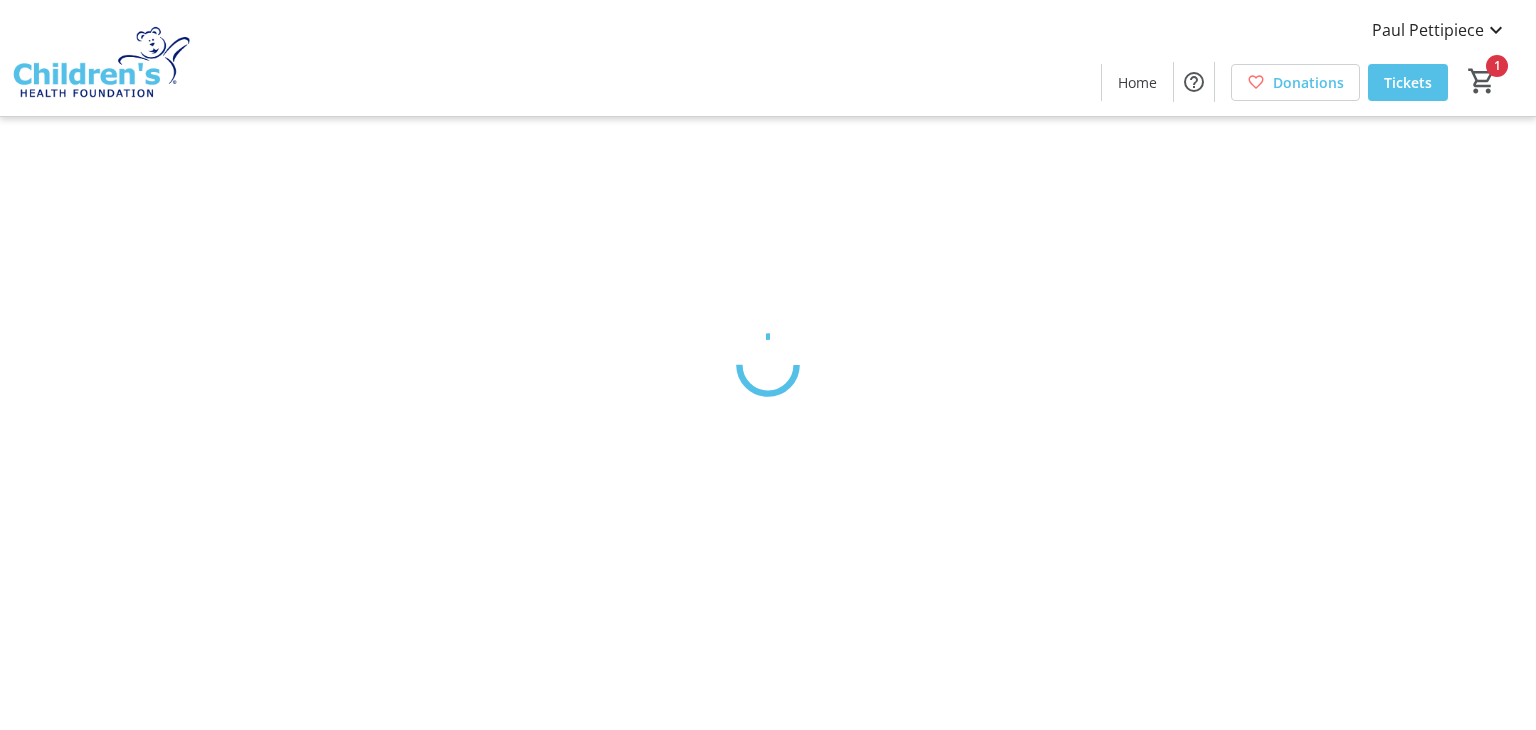 click on "Paul Pettipiece  Home  Donations   Tickets  1 Home  Donations   Tickets  Cart  1x General Admission   $150.00  1 Remove Promo or Passcode  Apply  Subtotal  CA$150.00  Fees  Calculated at checkout  Total  CA$150.00   Checkout" at bounding box center (768, 365) 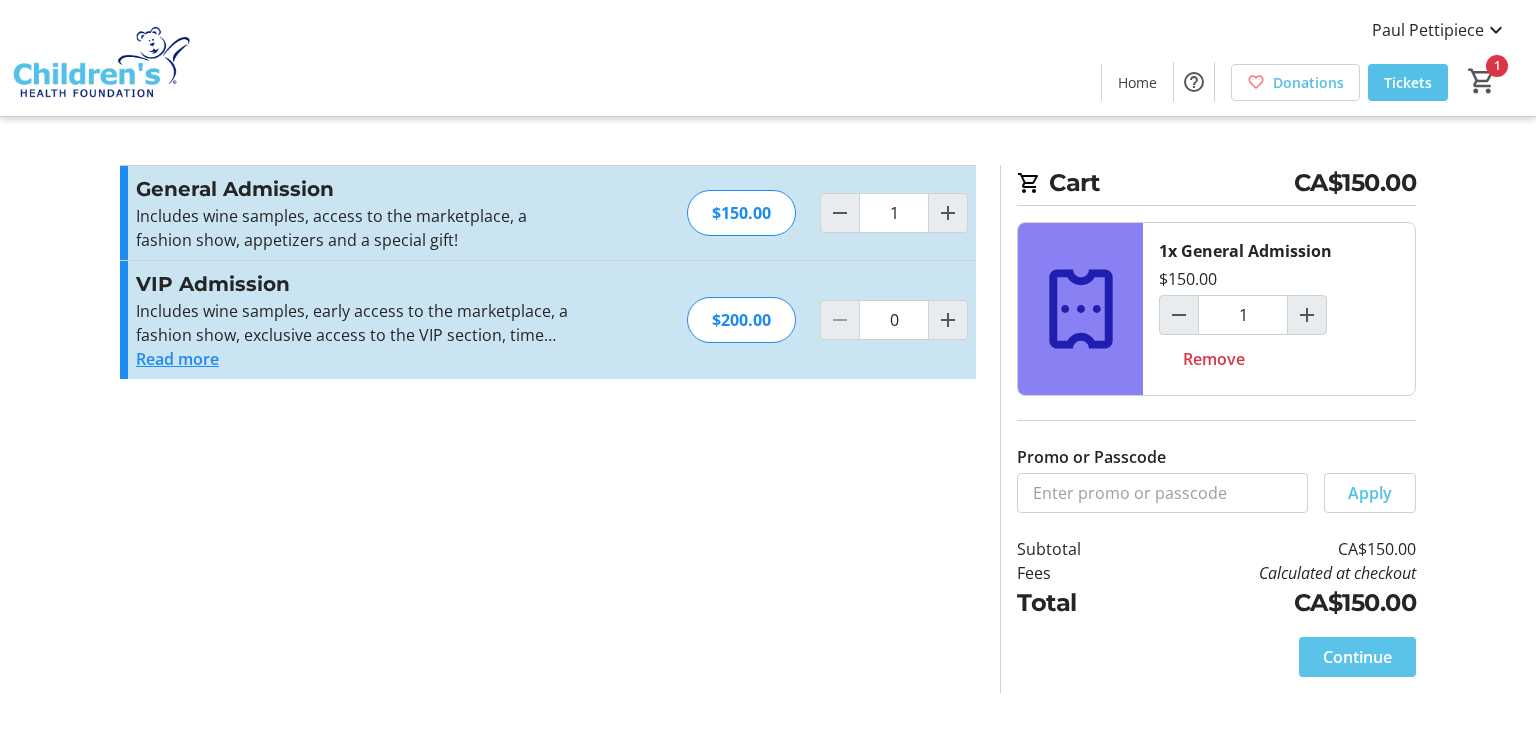 click on "Continue" 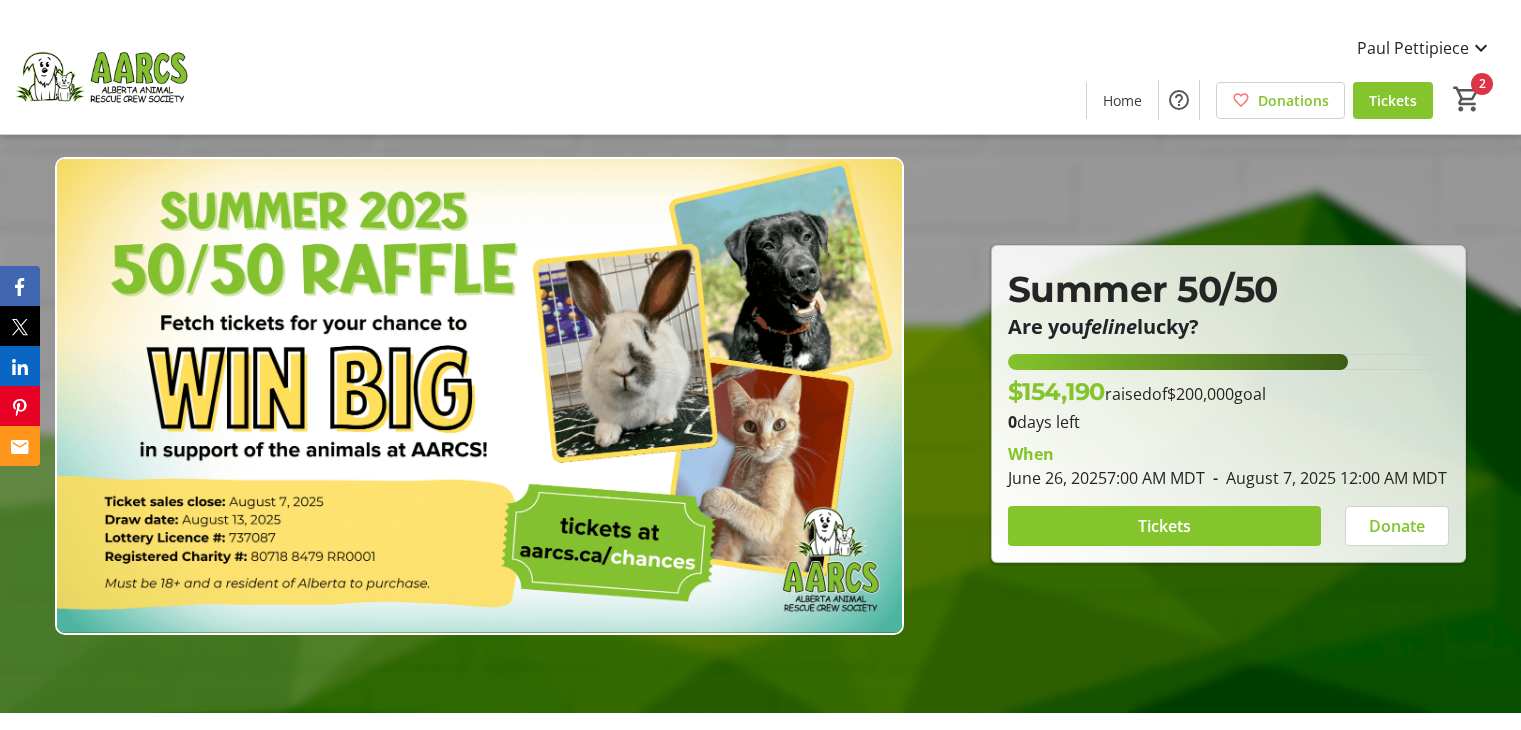 scroll, scrollTop: 0, scrollLeft: 0, axis: both 